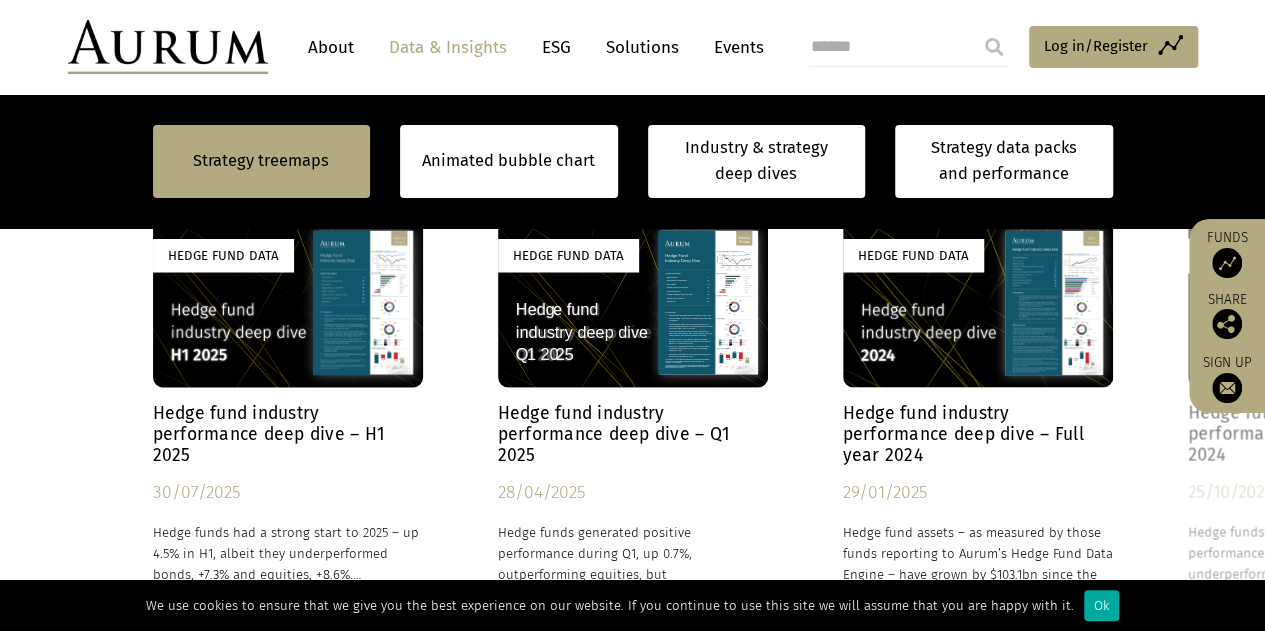 scroll, scrollTop: 1200, scrollLeft: 0, axis: vertical 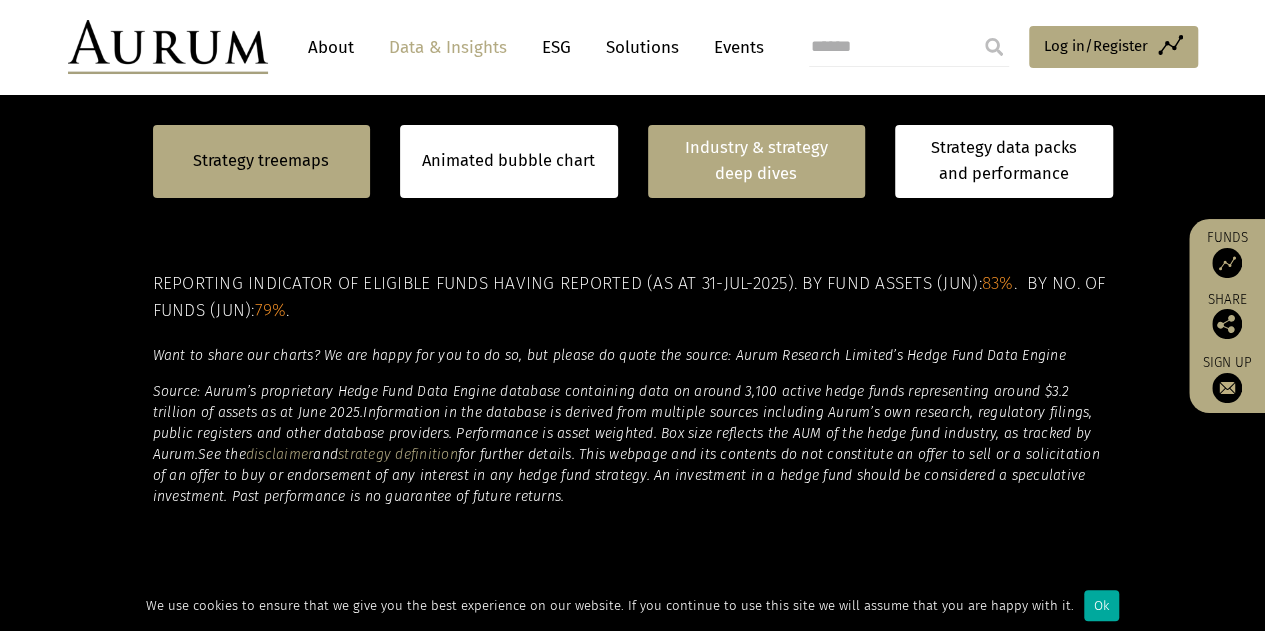 click on "Industry & strategy deep dives" at bounding box center [757, 161] 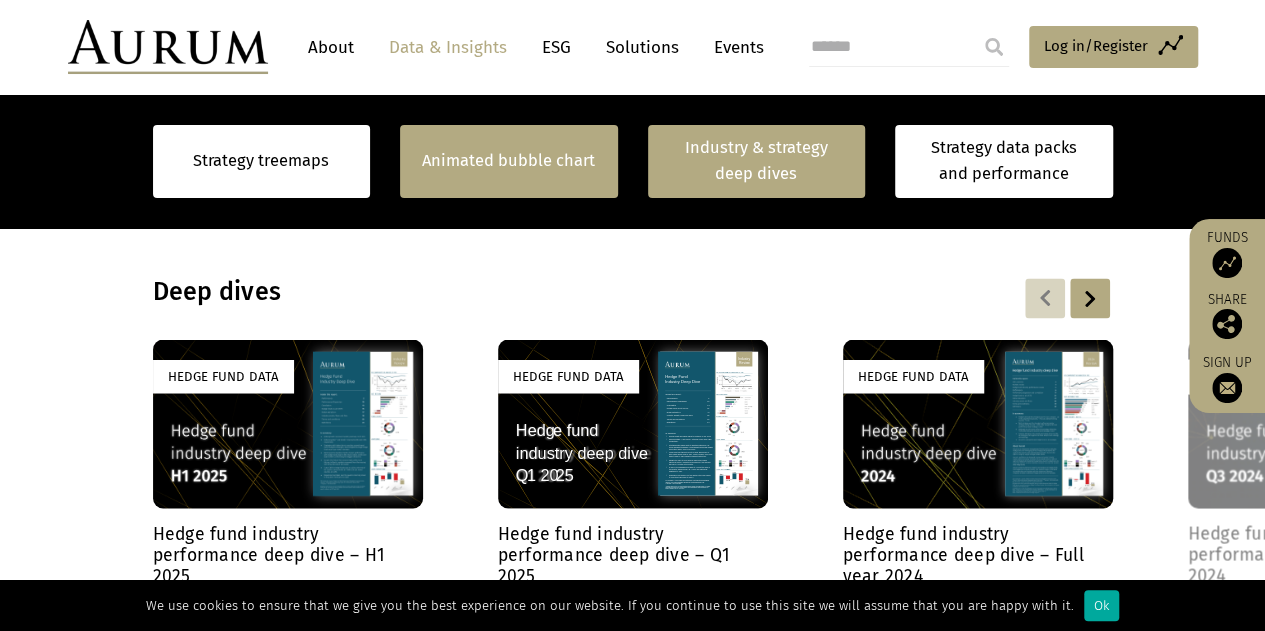 click on "Animated bubble chart" at bounding box center (508, 161) 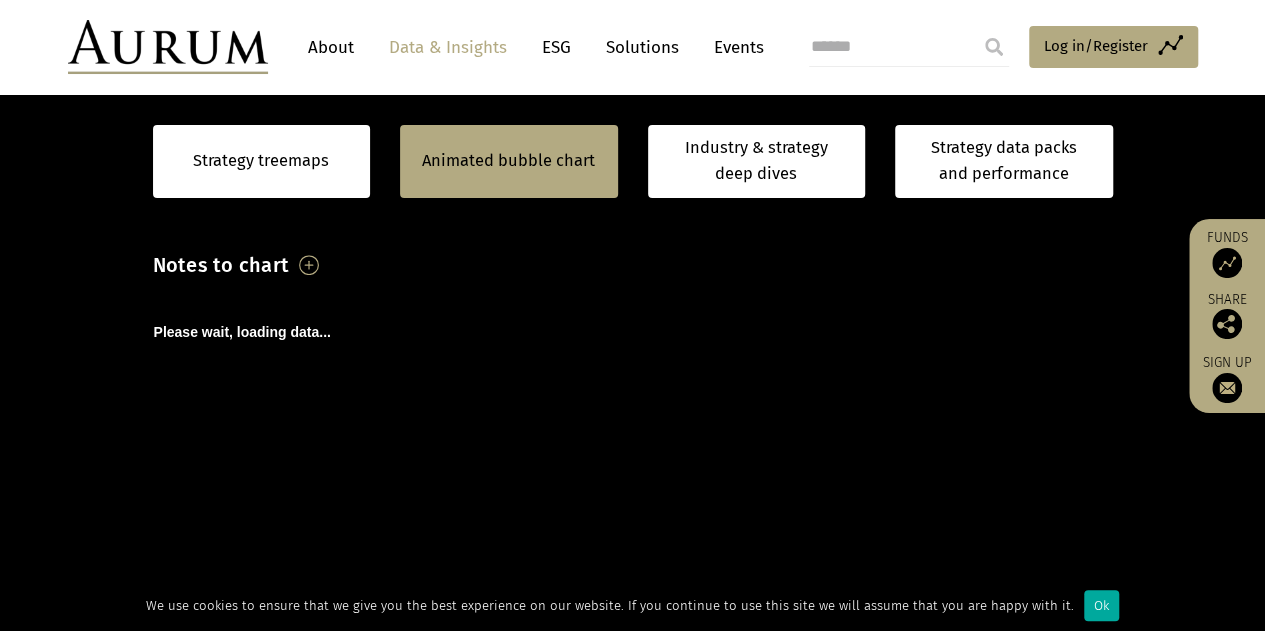 scroll, scrollTop: 429, scrollLeft: 0, axis: vertical 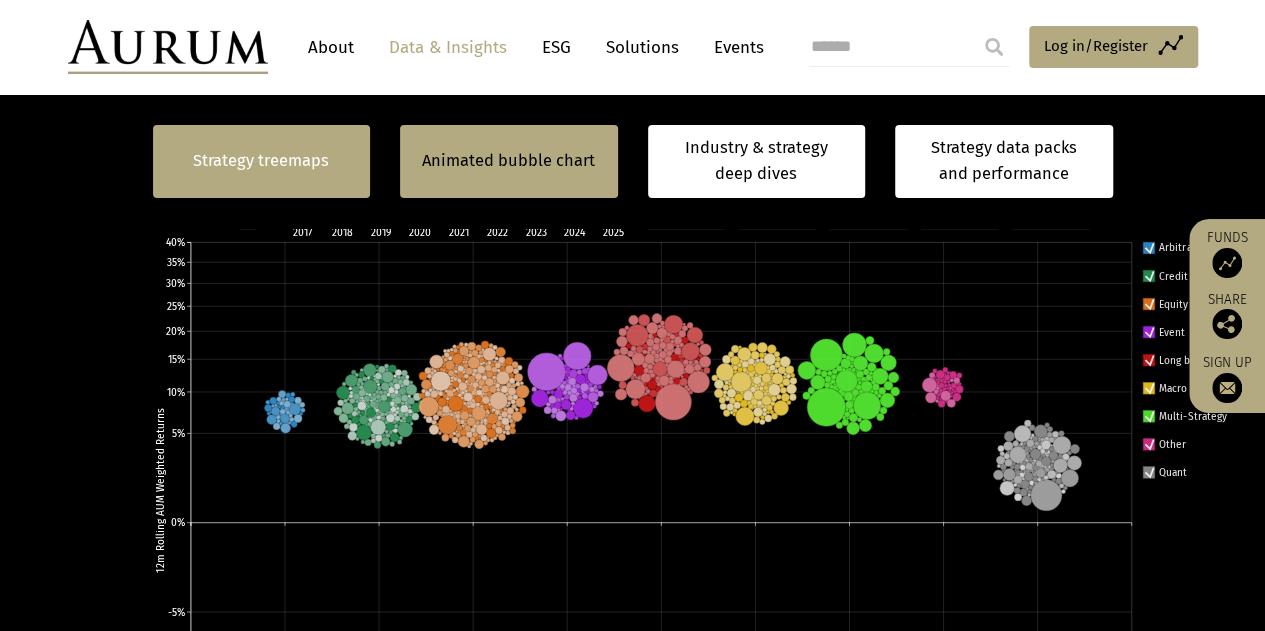 click on "Strategy treemaps" at bounding box center [261, 161] 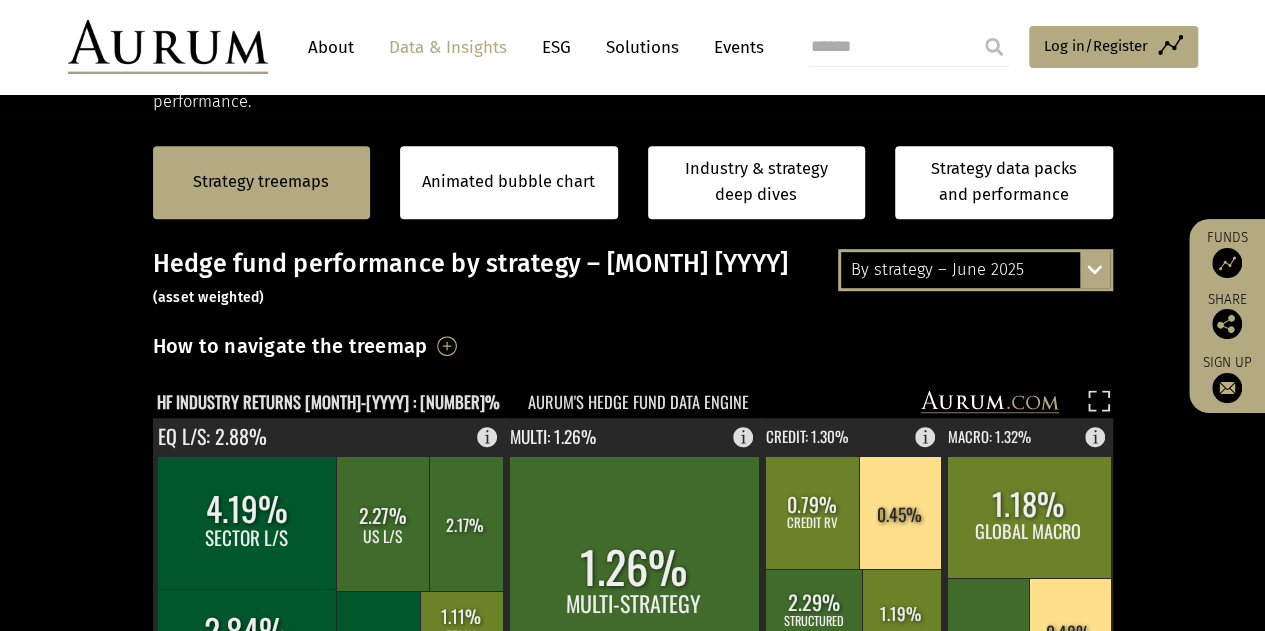 scroll, scrollTop: 329, scrollLeft: 0, axis: vertical 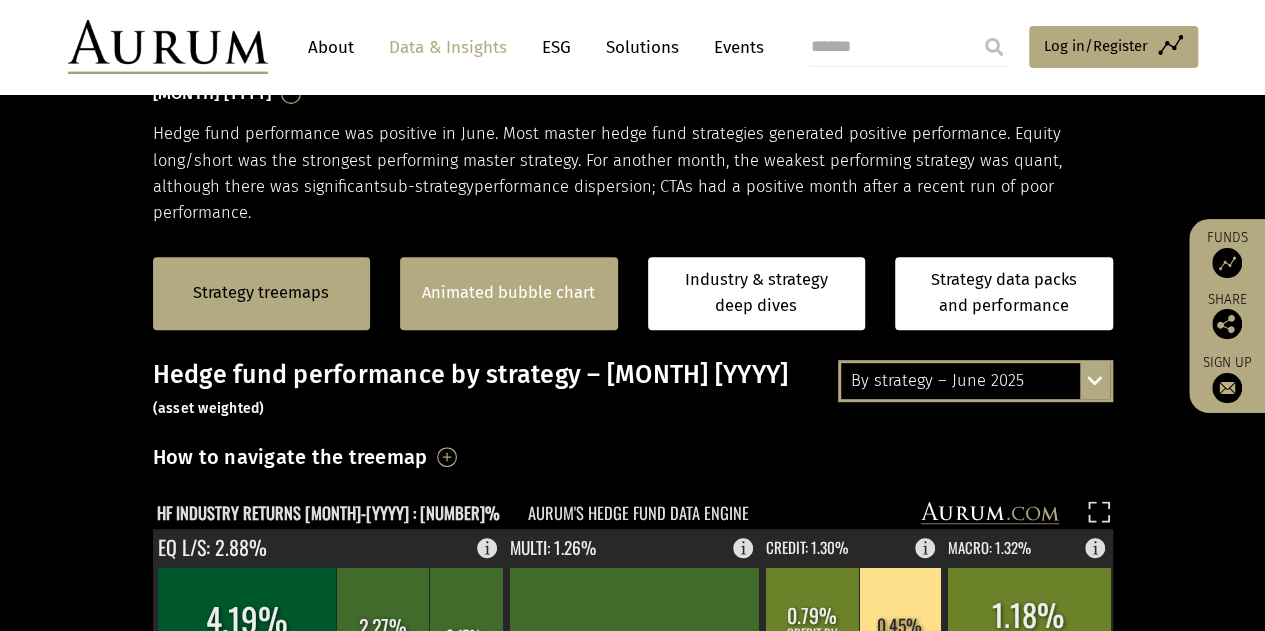 click on "Animated bubble chart" at bounding box center (509, 293) 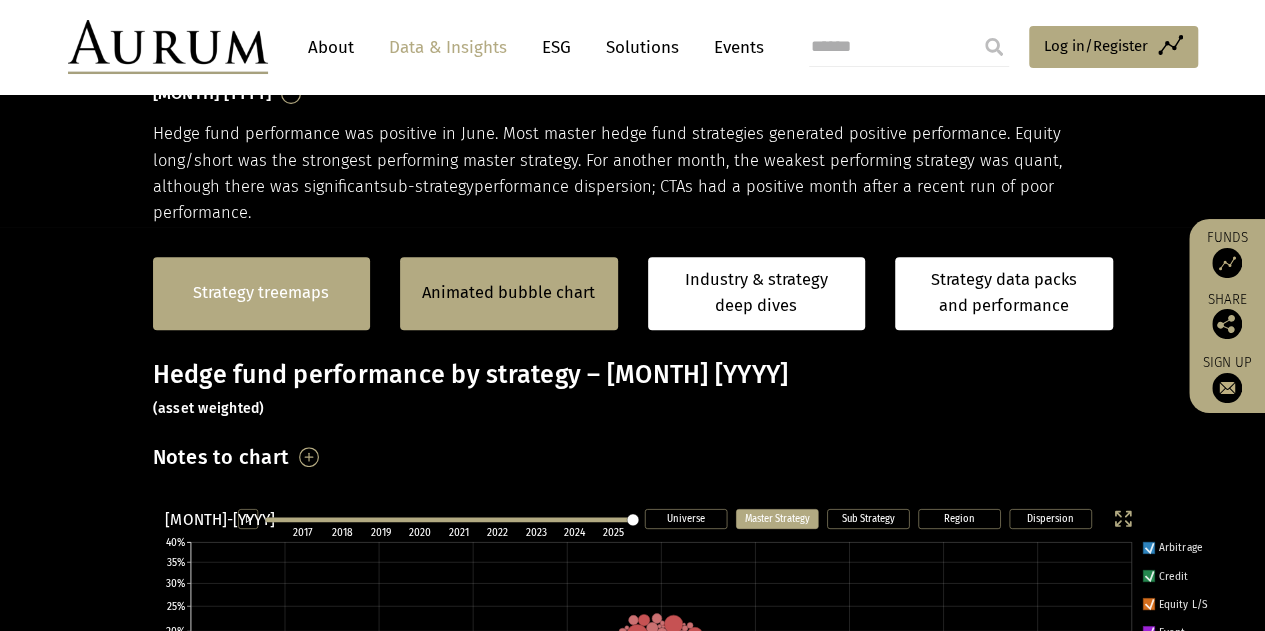 click on "Strategy treemaps" at bounding box center [262, 293] 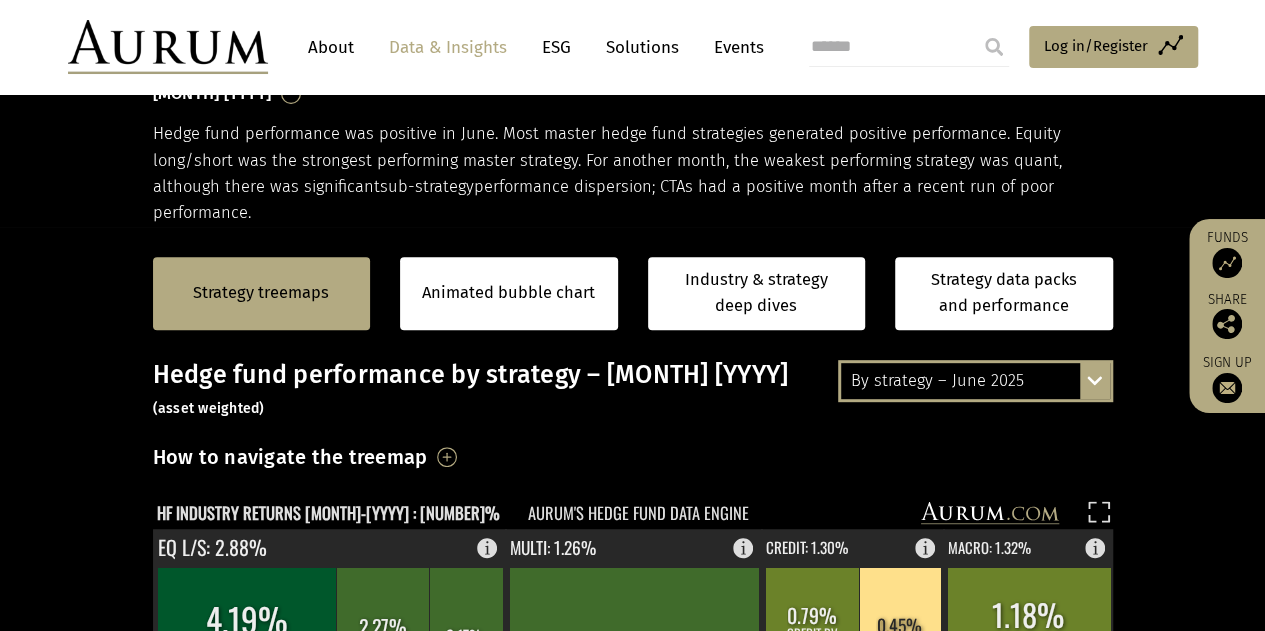 click on "Strategy treemaps
Animated bubble chart
Industry & strategy deep dives
Strategy data packs and performance" at bounding box center [633, 293] 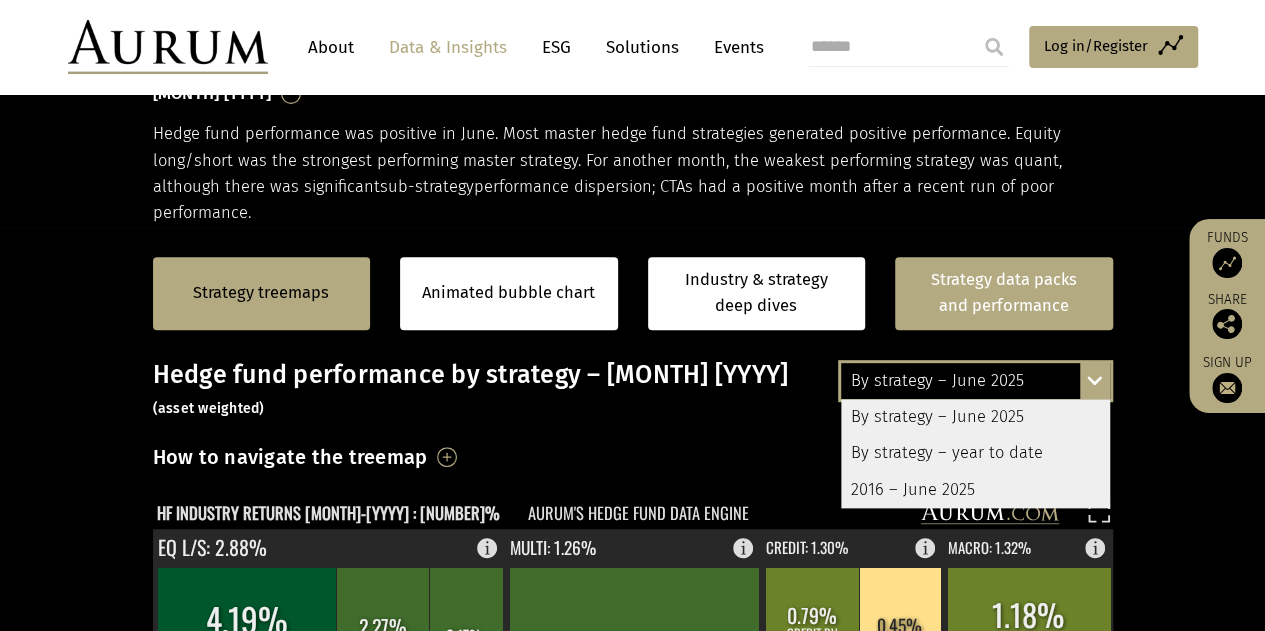 click on "Strategy data packs and performance" at bounding box center (1004, 293) 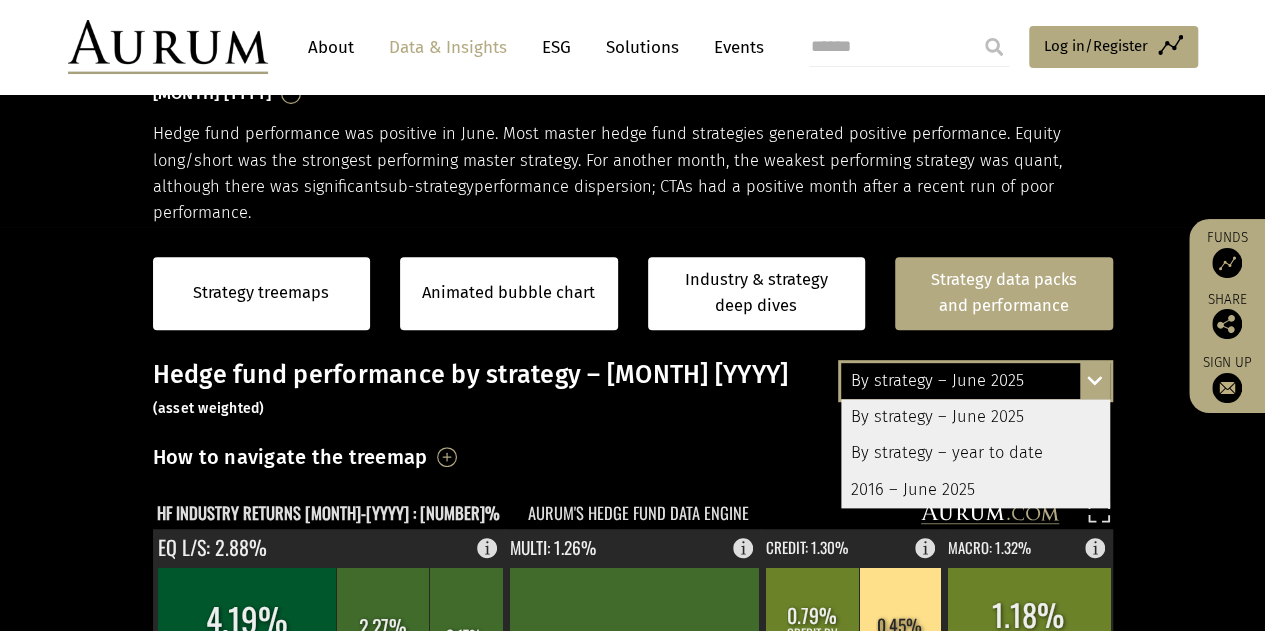 scroll, scrollTop: 429, scrollLeft: 0, axis: vertical 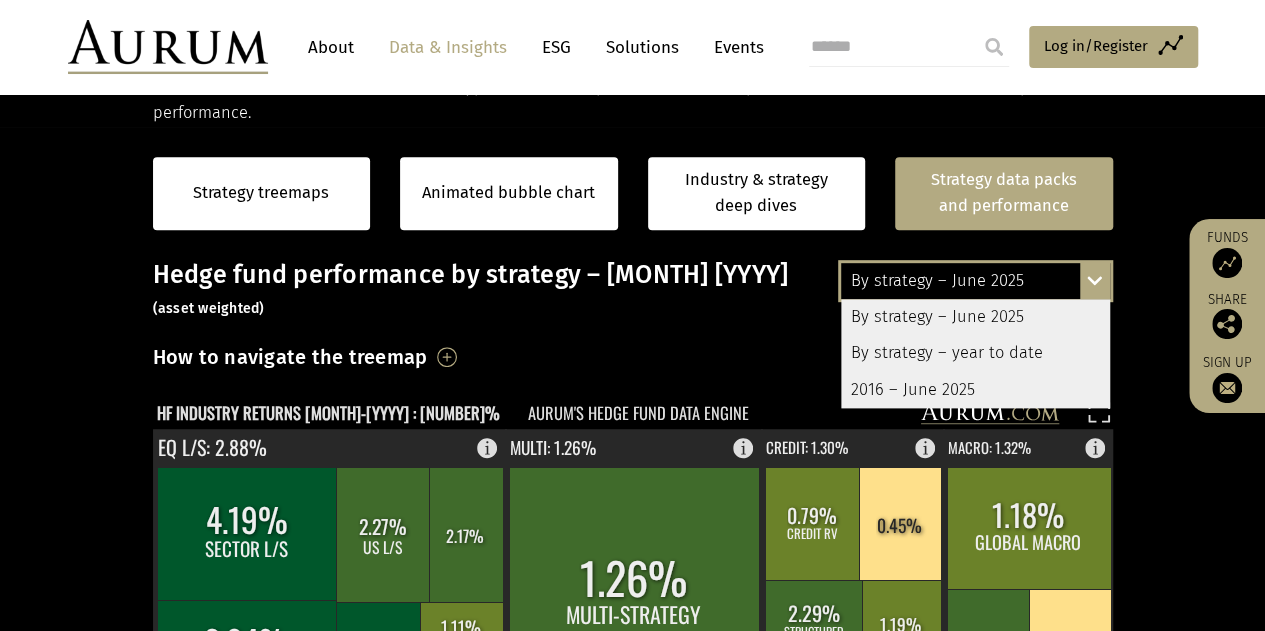click on "Strategy treemaps
Animated bubble chart
Industry & strategy deep dives
Strategy data packs and performance
Strategy treemaps
Animated bubble chart
Industry & strategy deep dives
Strategy data packs and performance
By strategy – June 2025
By strategy – June 2025" at bounding box center (632, 752) 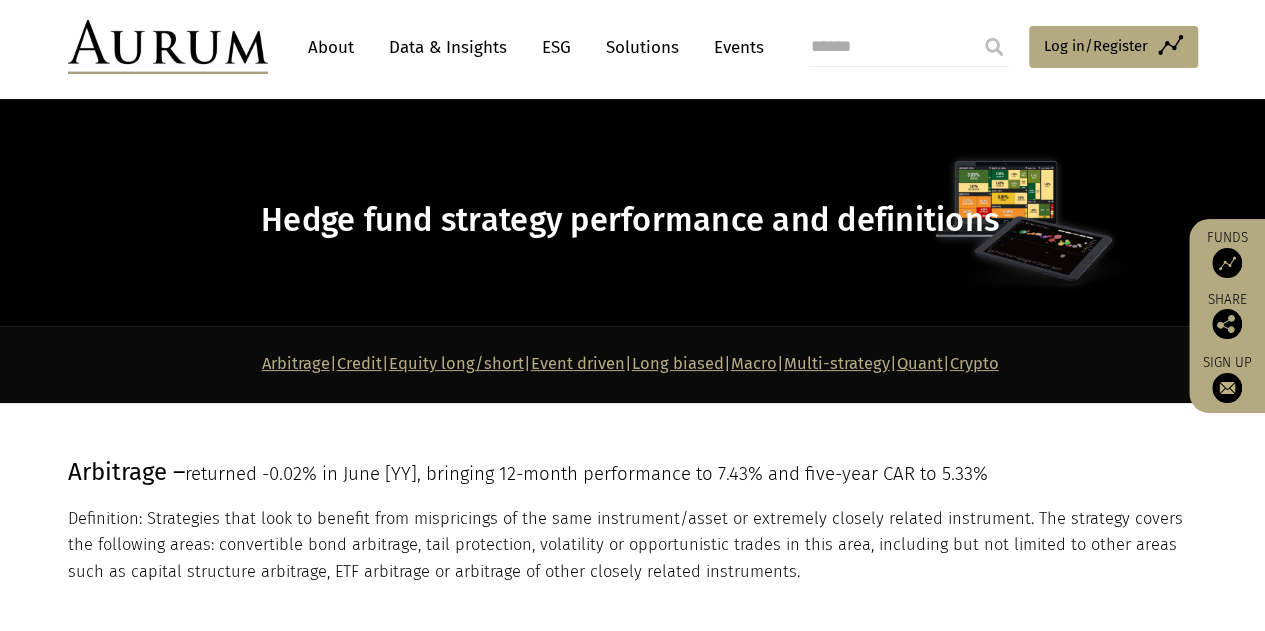 scroll, scrollTop: 0, scrollLeft: 0, axis: both 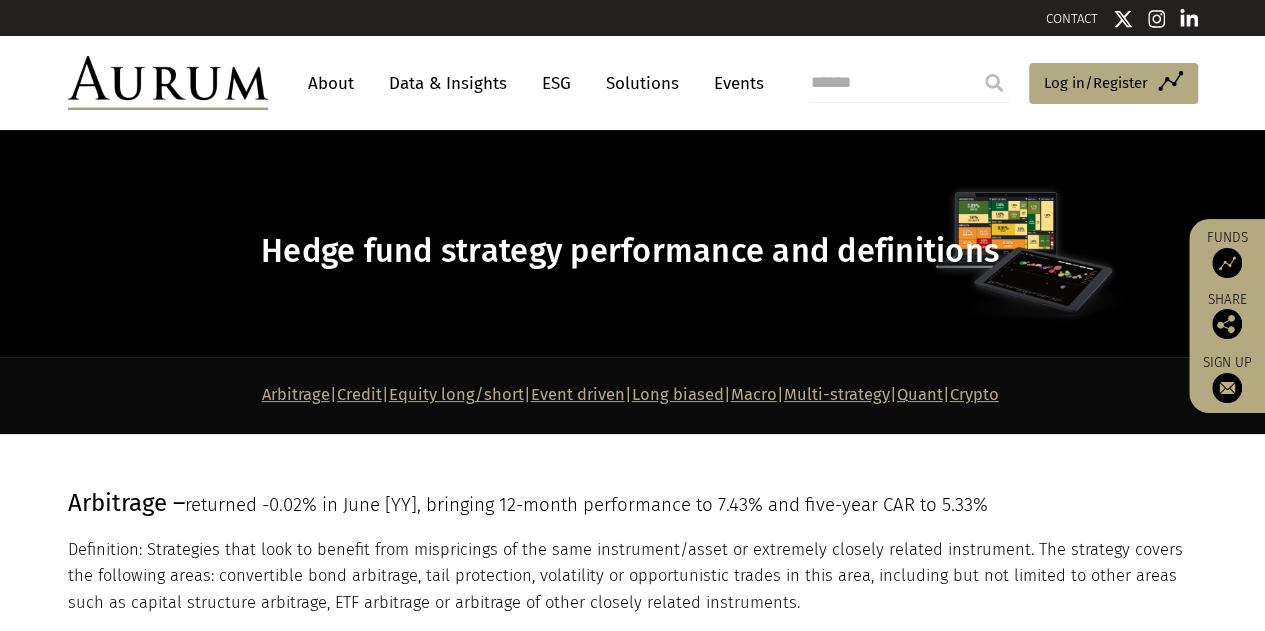 click on "Data & Insights" at bounding box center (448, 83) 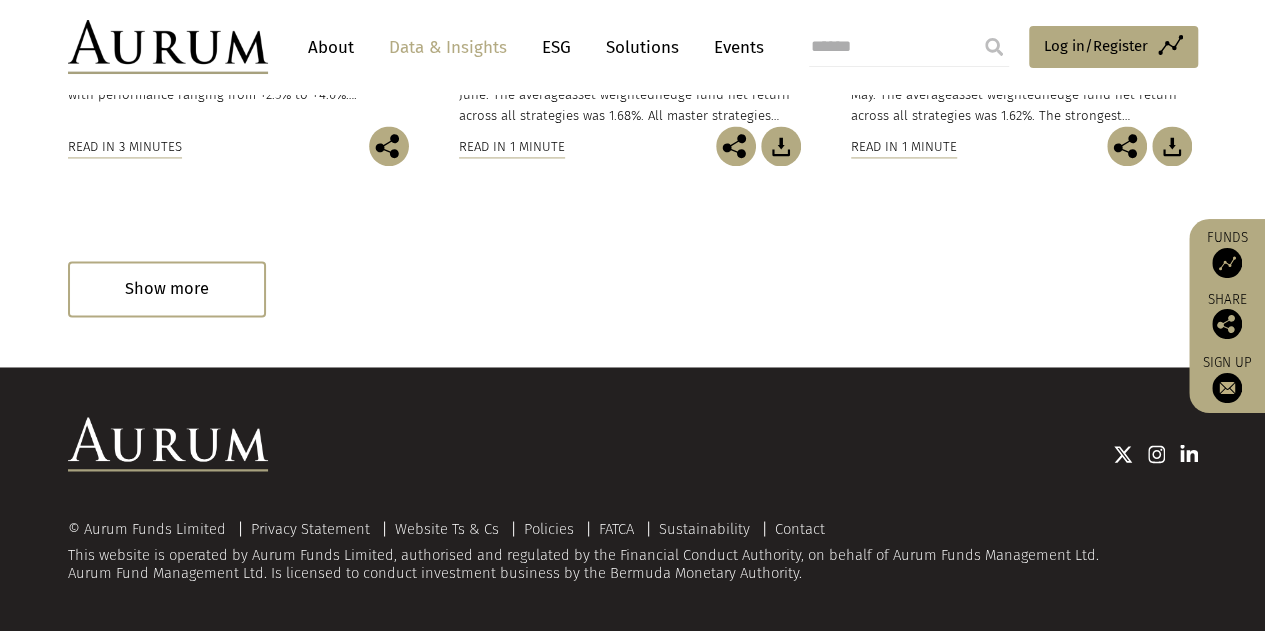 scroll, scrollTop: 768, scrollLeft: 0, axis: vertical 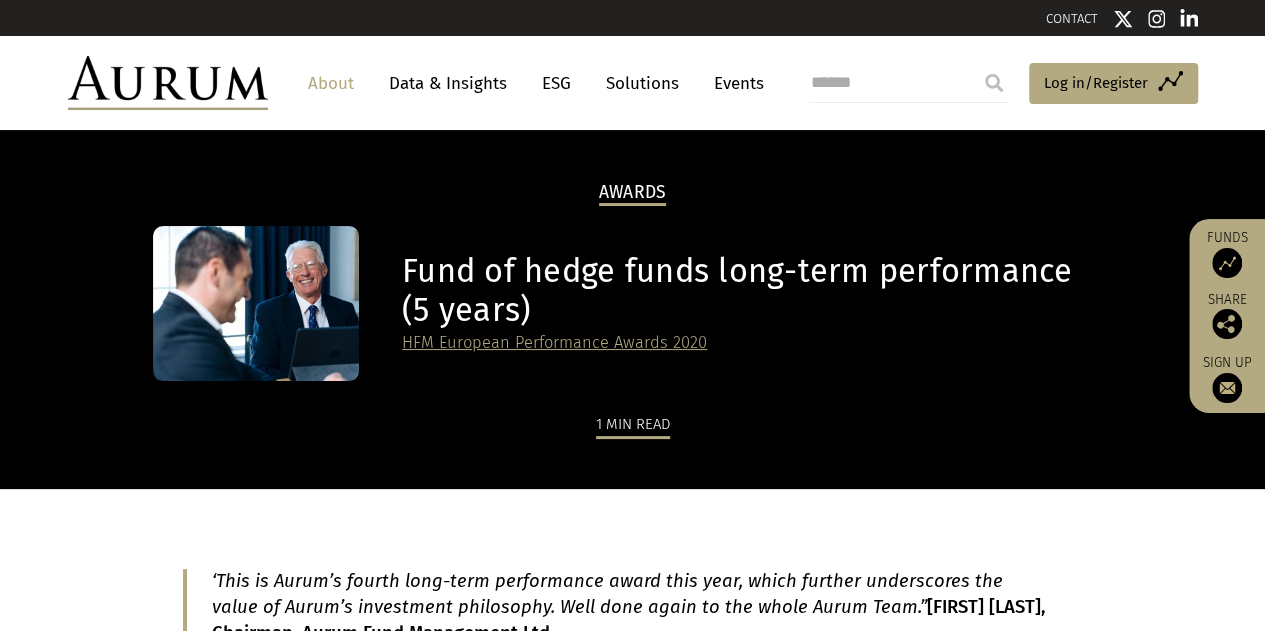 click on "Fund of hedge funds long-term performance (5 years)" at bounding box center (754, 291) 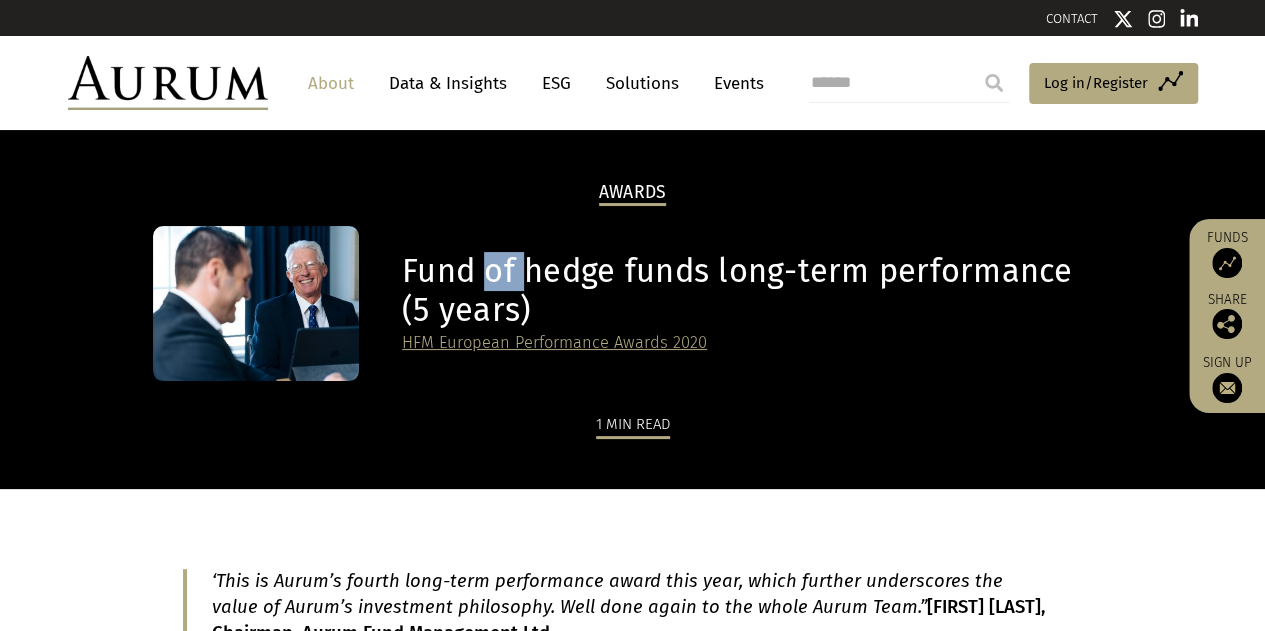 click on "Fund of hedge funds long-term performance (5 years)" at bounding box center [754, 291] 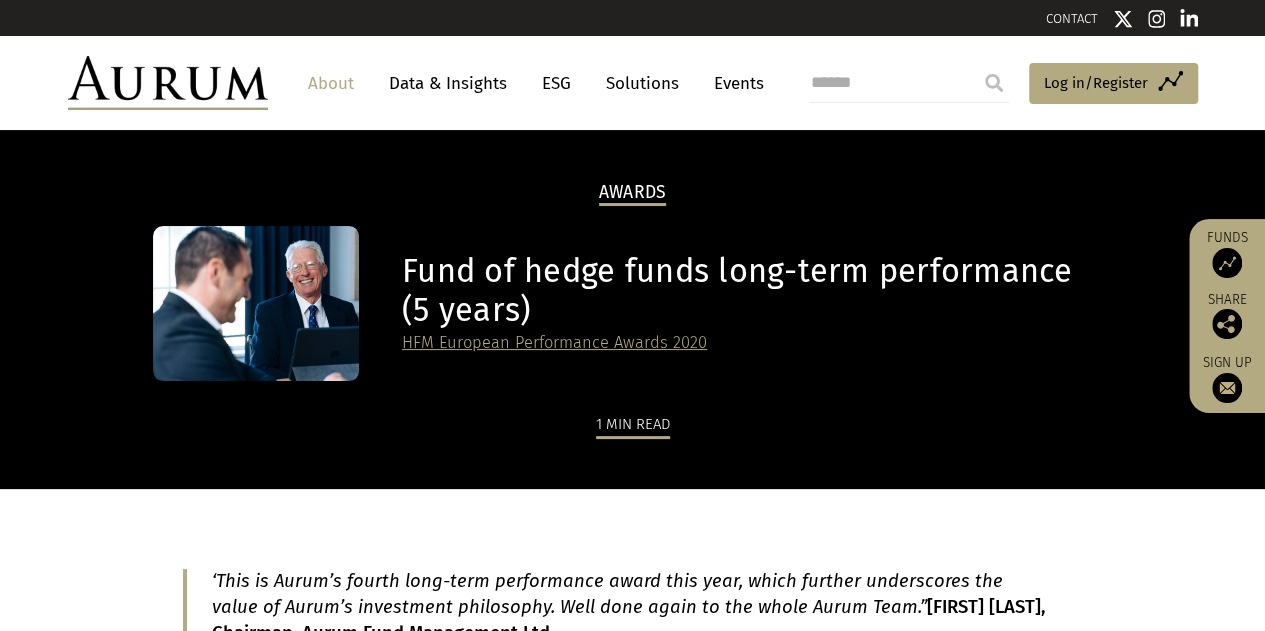 click on "Fund of hedge funds long-term performance (5 years)" at bounding box center [754, 291] 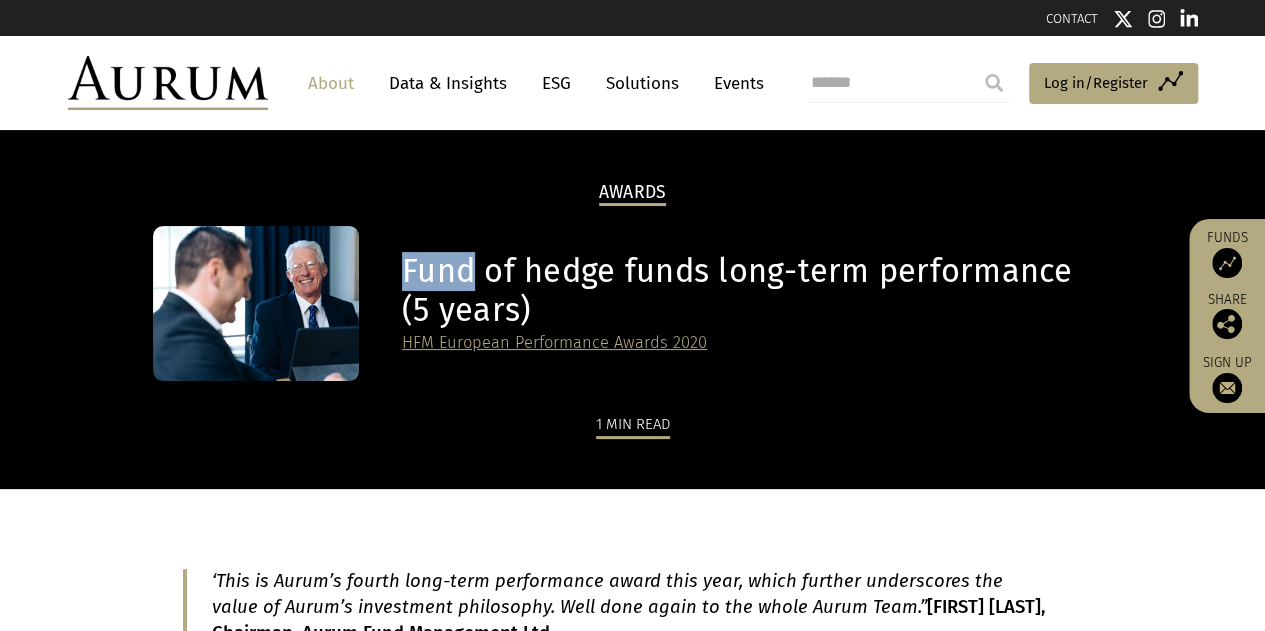 click on "Fund of hedge funds long-term performance (5 years)" at bounding box center (754, 291) 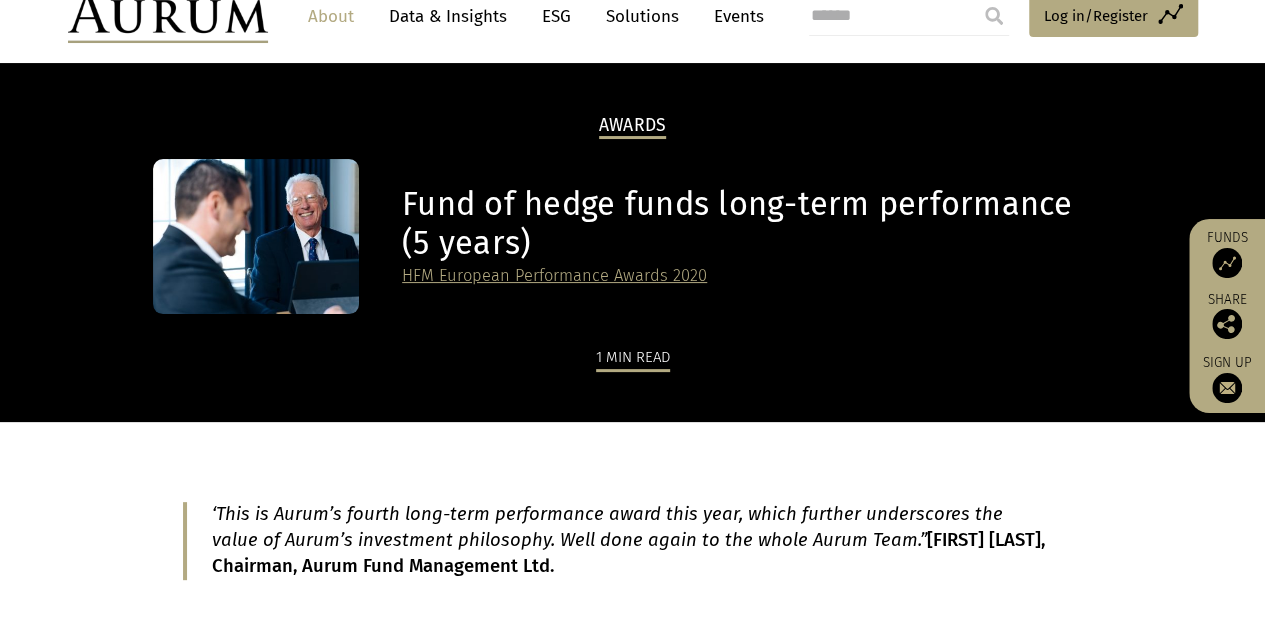 scroll, scrollTop: 0, scrollLeft: 0, axis: both 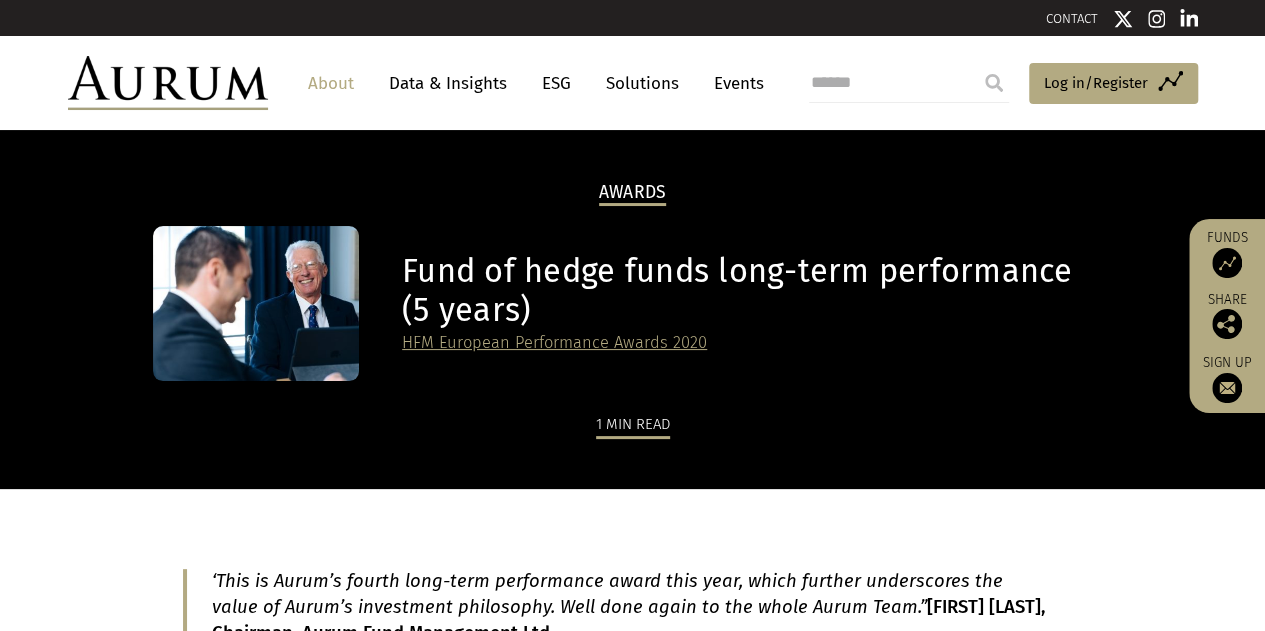 click on "Fund of hedge funds long-term performance (5 years)
HFM European Performance Awards 2020" at bounding box center [633, 303] 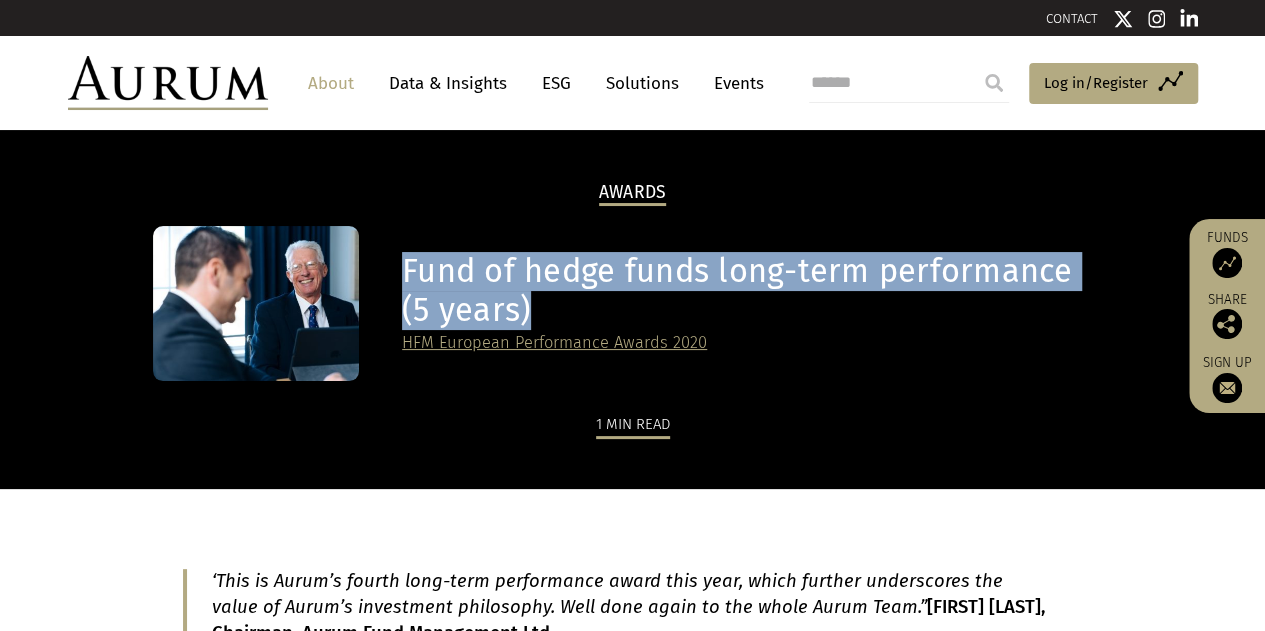 drag, startPoint x: 408, startPoint y: 267, endPoint x: 550, endPoint y: 304, distance: 146.74127 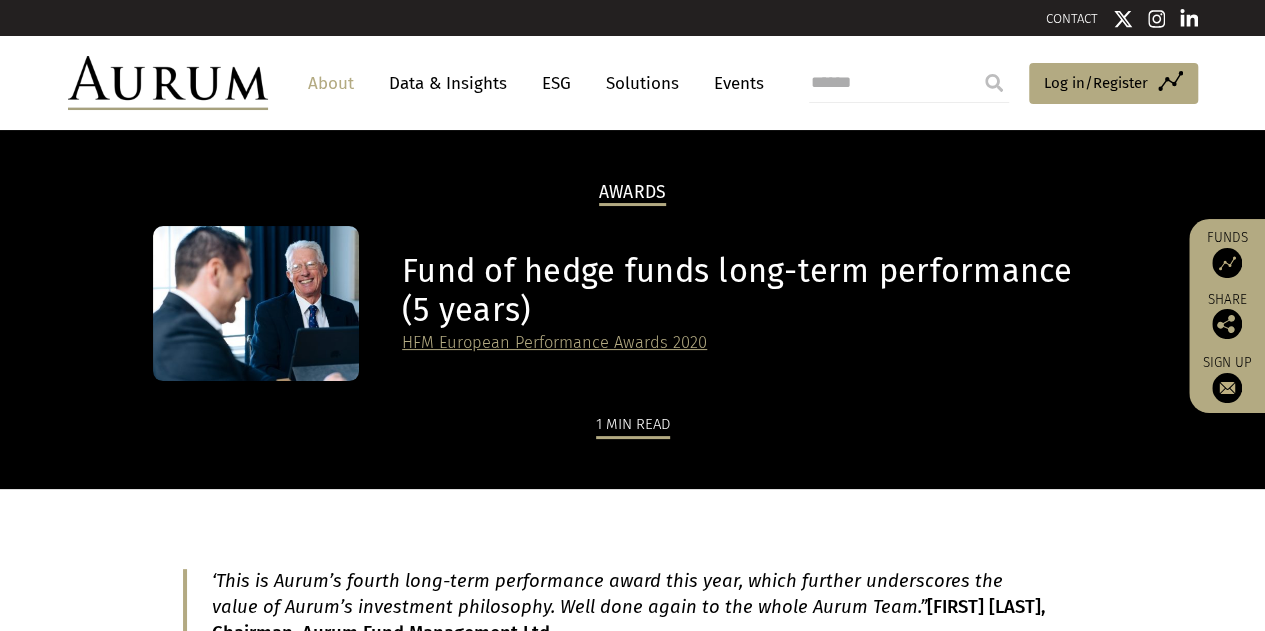 click on "Fund of hedge funds long-term performance (5 years)" at bounding box center [754, 291] 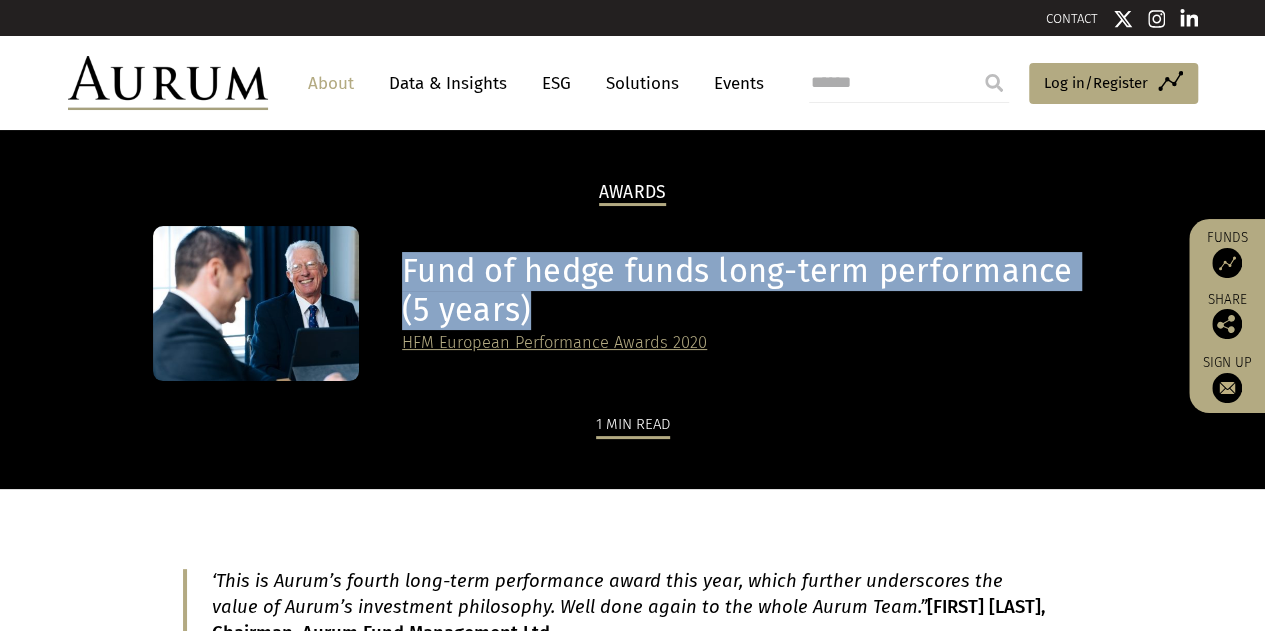 drag, startPoint x: 405, startPoint y: 265, endPoint x: 520, endPoint y: 310, distance: 123.49089 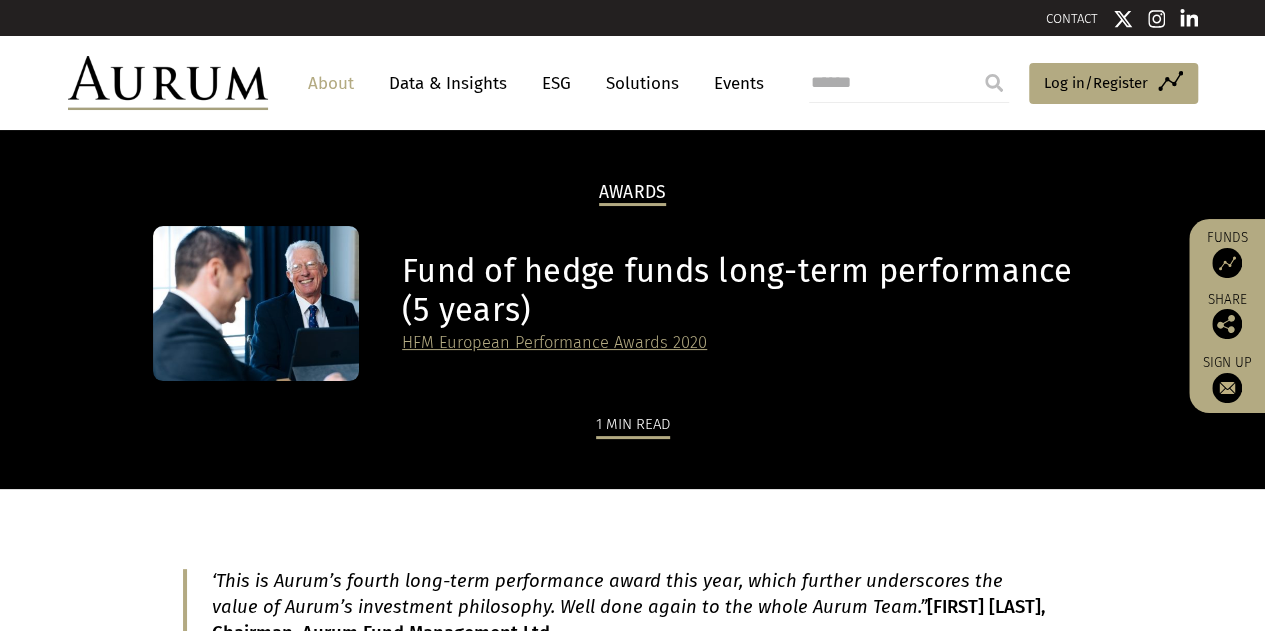 click on "Fund of hedge funds long-term performance (5 years)" at bounding box center [754, 291] 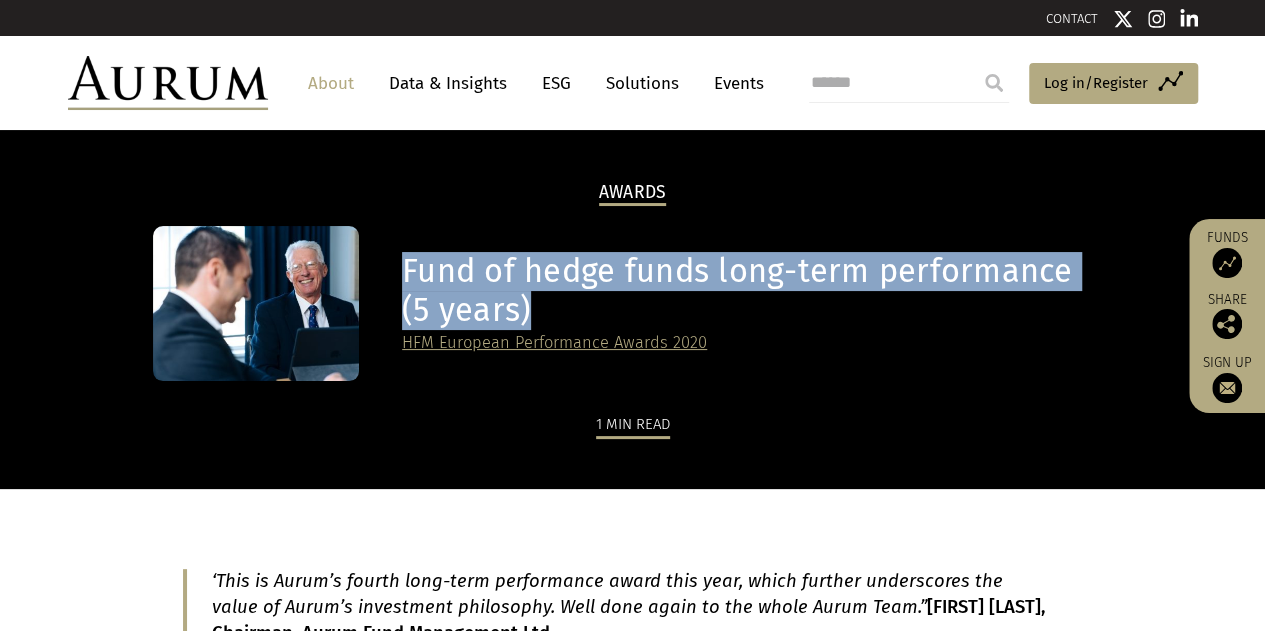drag, startPoint x: 402, startPoint y: 261, endPoint x: 488, endPoint y: 301, distance: 94.847244 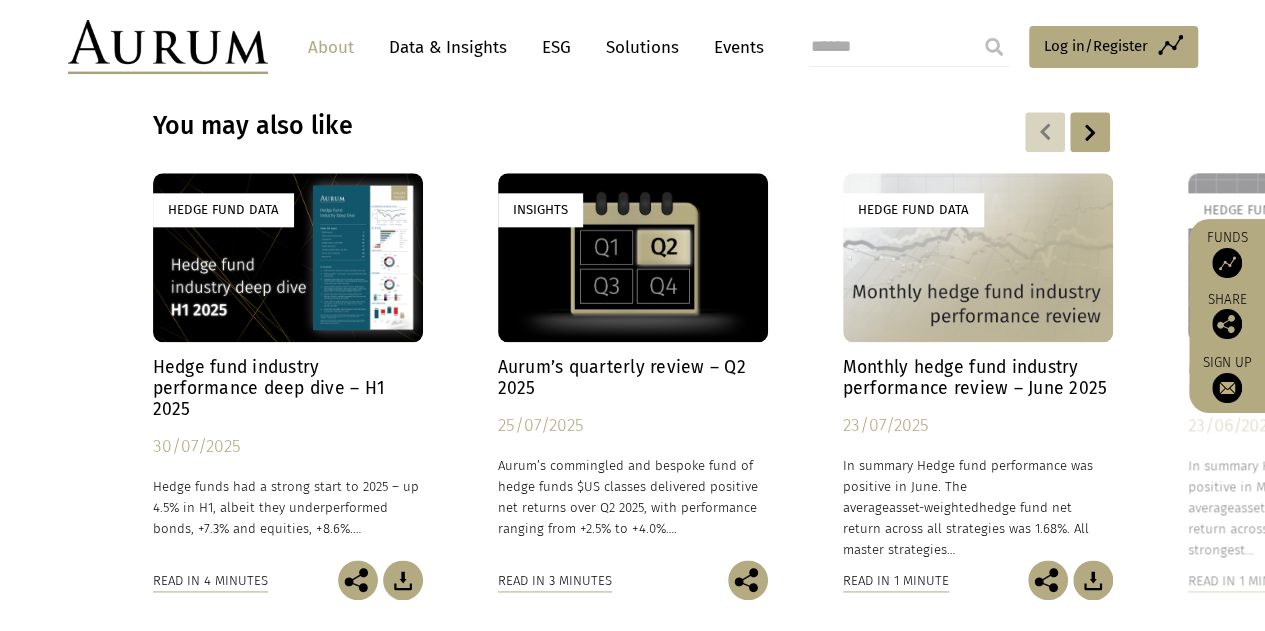 scroll, scrollTop: 1200, scrollLeft: 0, axis: vertical 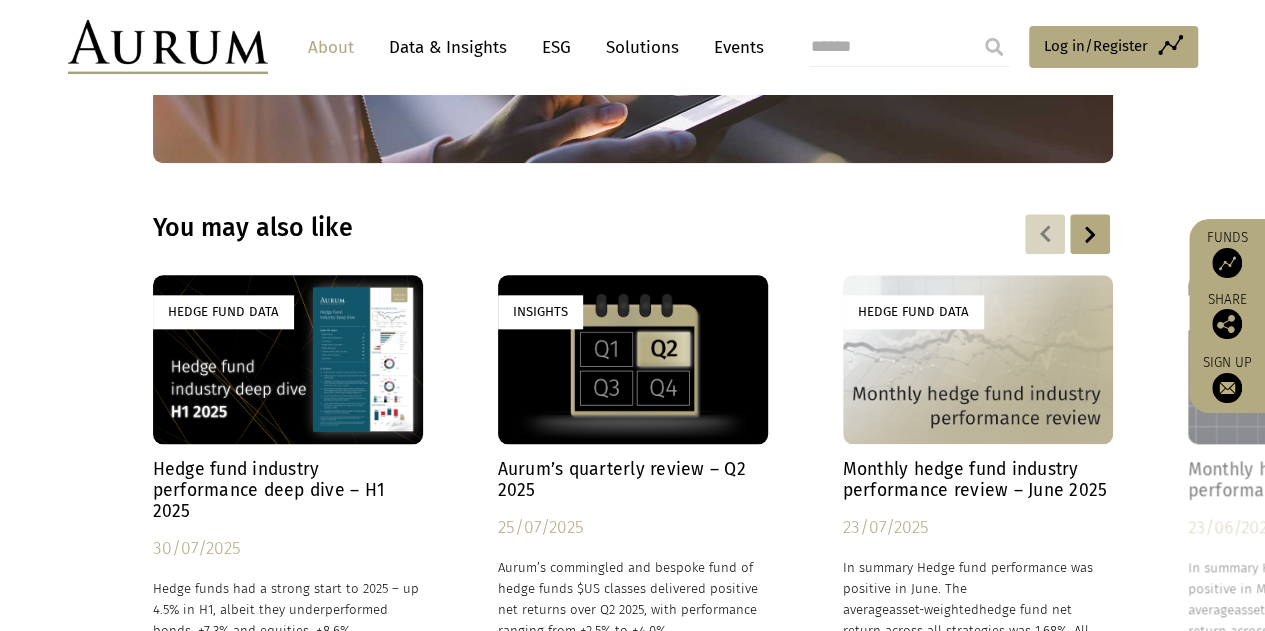 click at bounding box center [1090, 234] 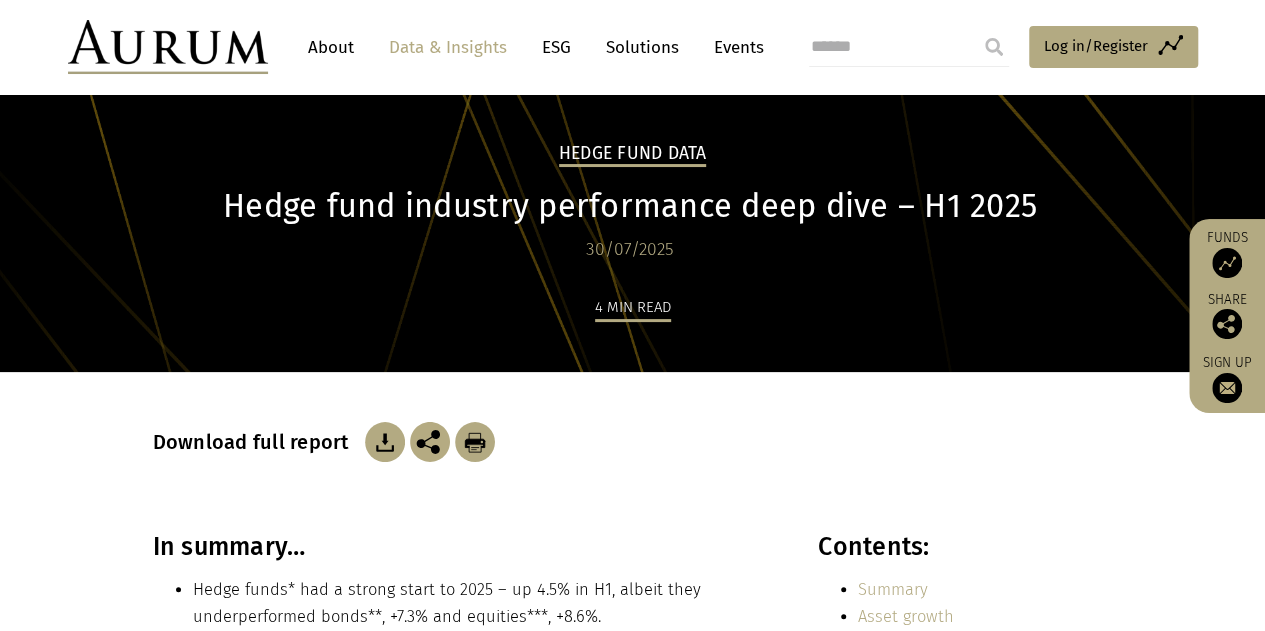 scroll, scrollTop: 17, scrollLeft: 0, axis: vertical 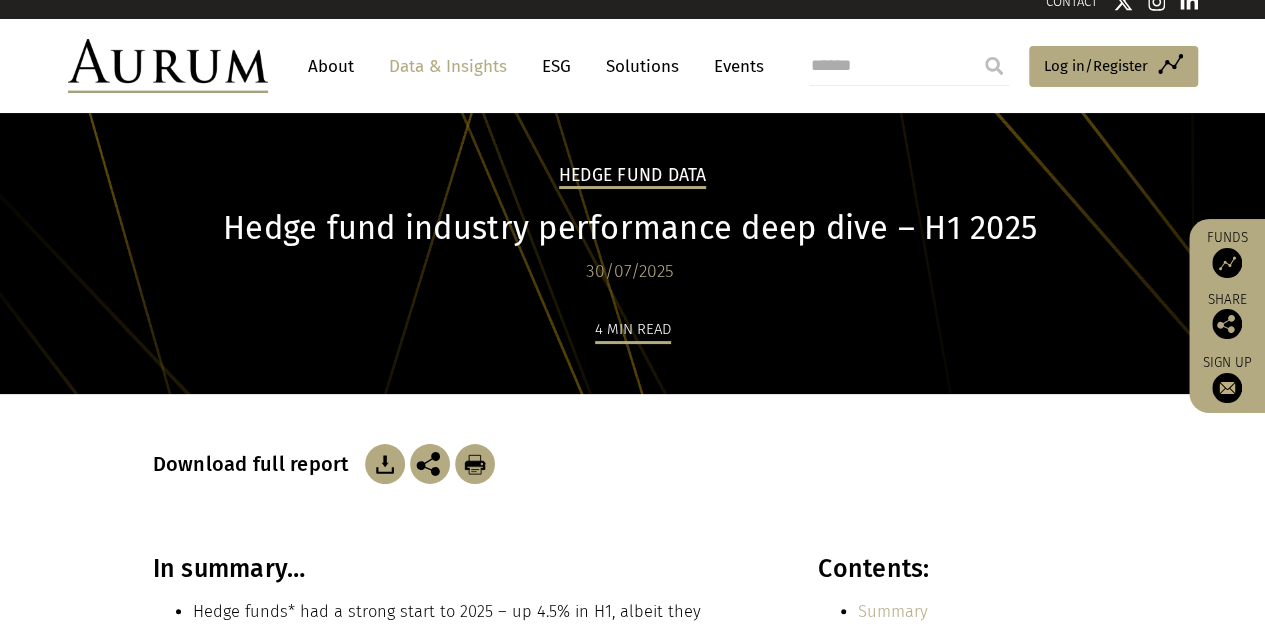 click at bounding box center (385, 464) 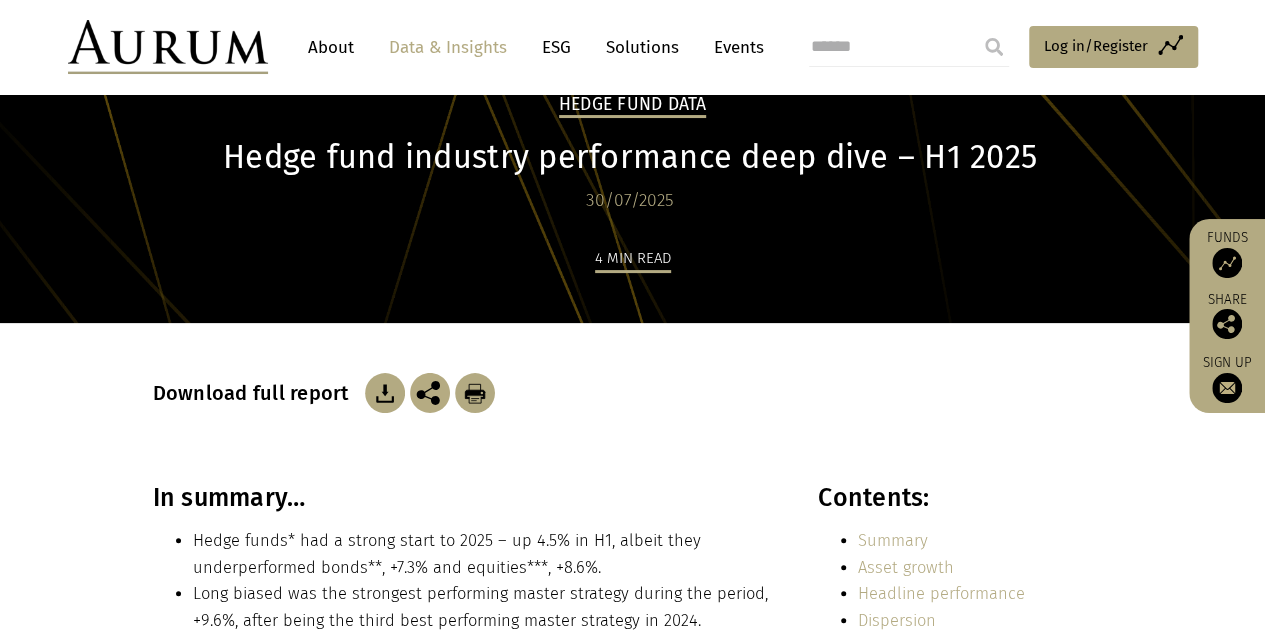 scroll, scrollTop: 117, scrollLeft: 0, axis: vertical 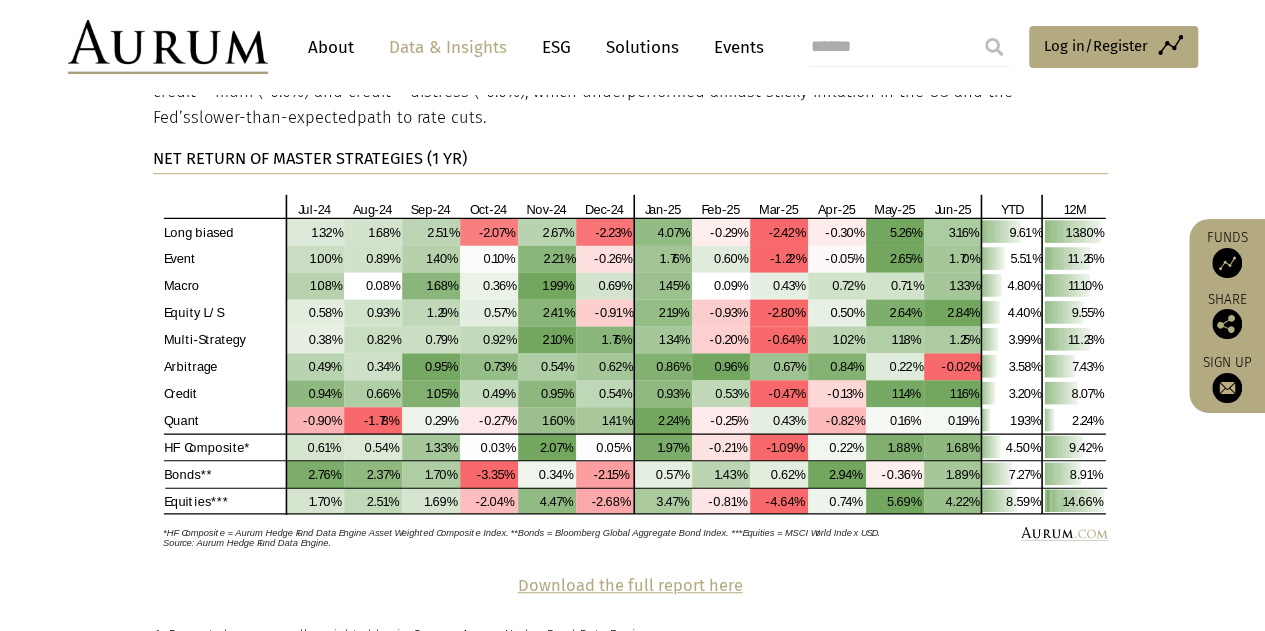 click on "Download the full report here" at bounding box center [632, 598] 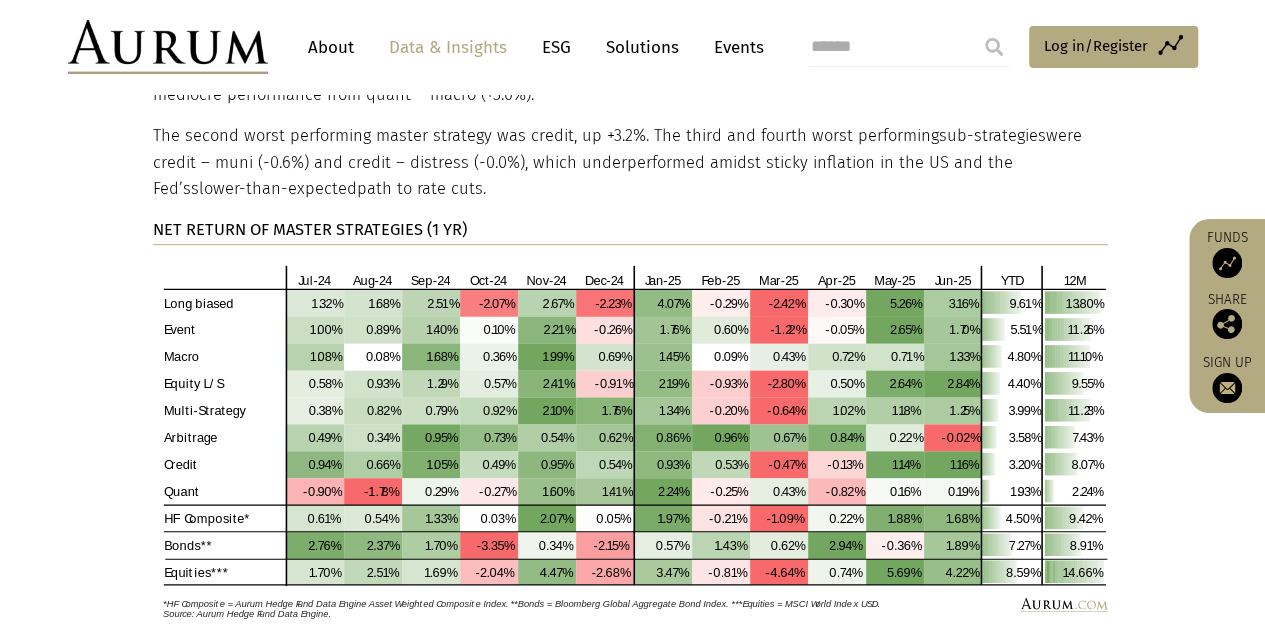 scroll, scrollTop: 4177, scrollLeft: 0, axis: vertical 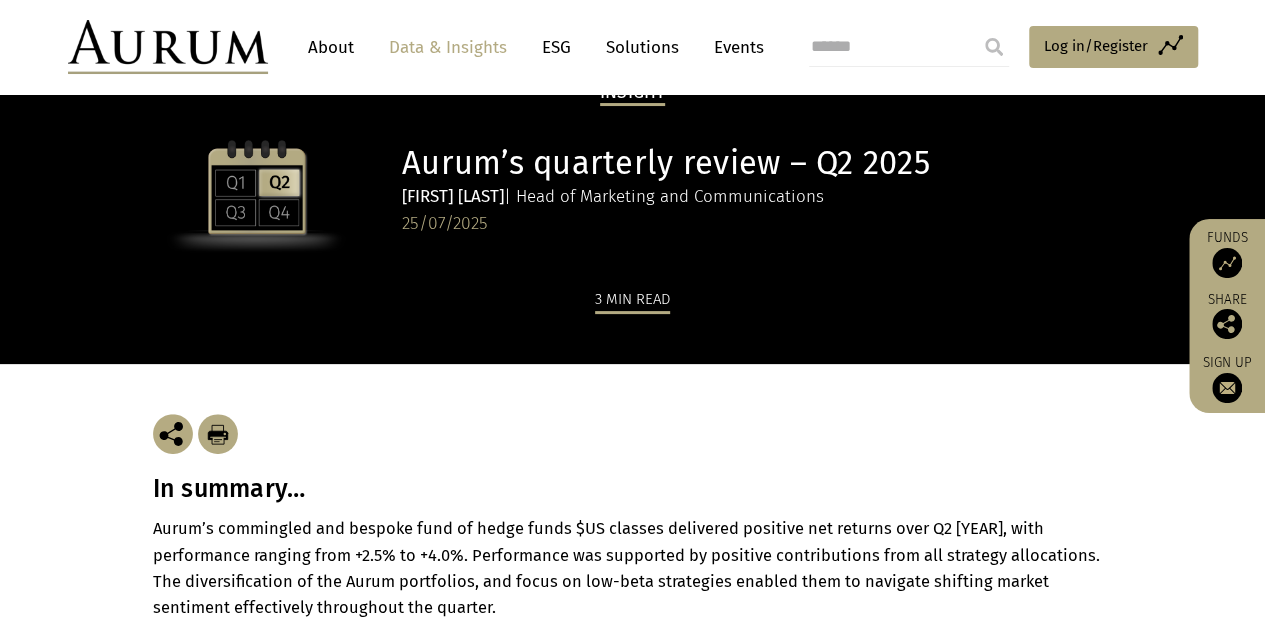 click at bounding box center [218, 434] 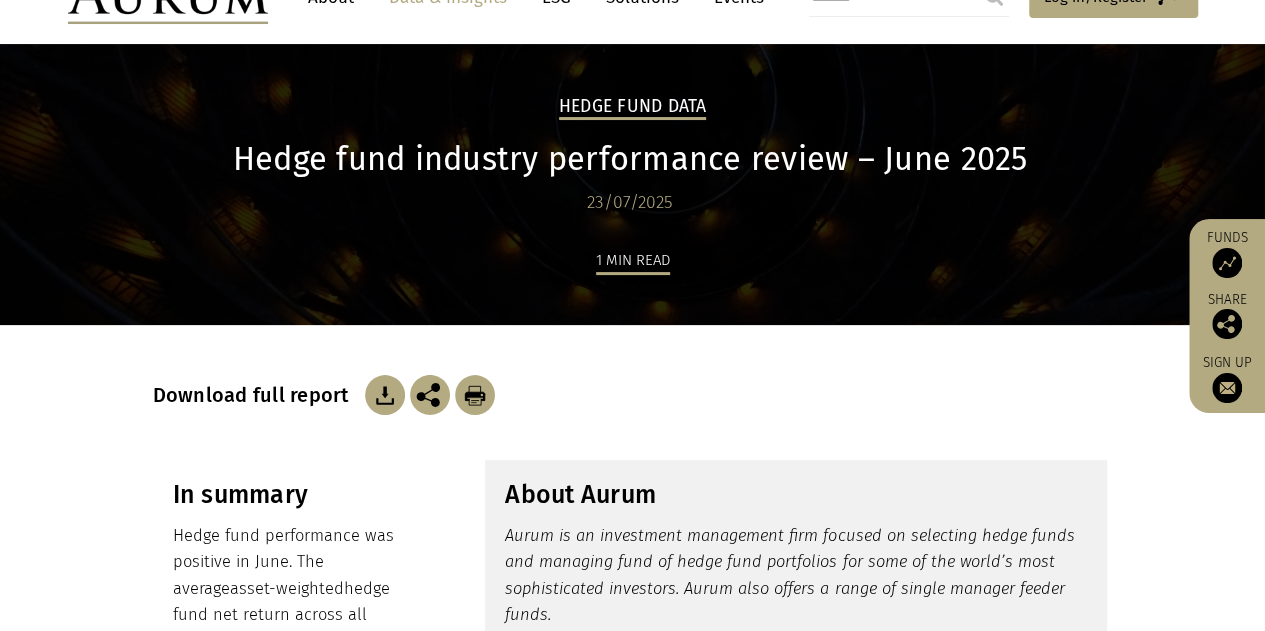 scroll, scrollTop: 200, scrollLeft: 0, axis: vertical 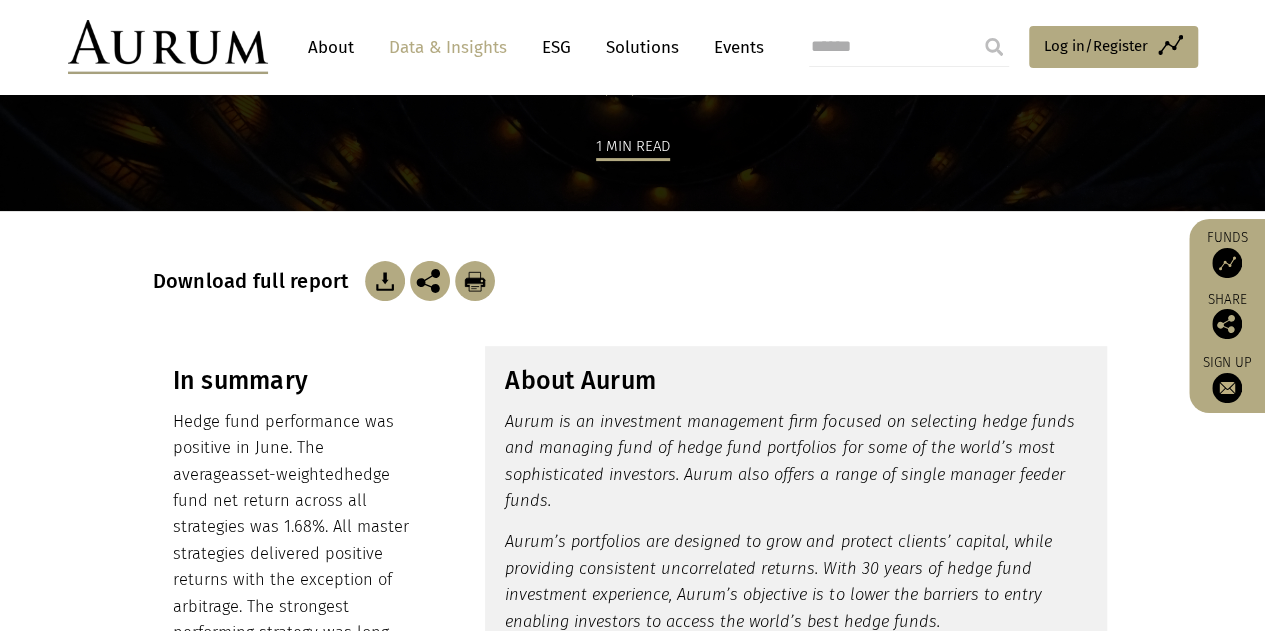 click at bounding box center [385, 281] 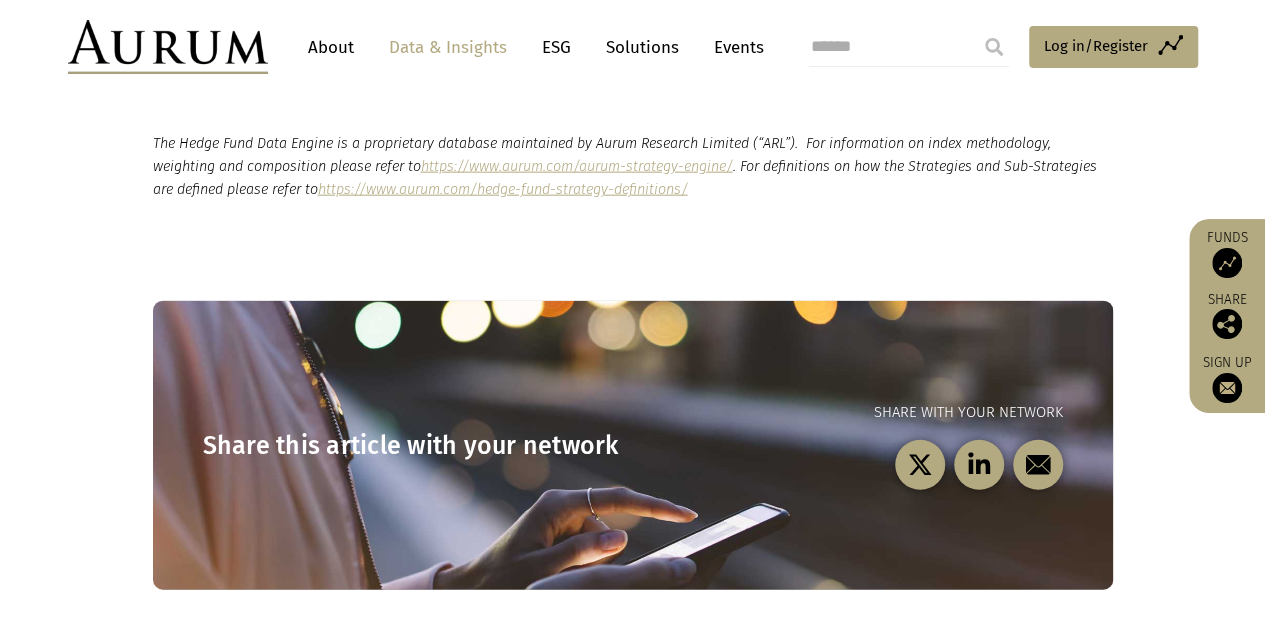 scroll, scrollTop: 2600, scrollLeft: 0, axis: vertical 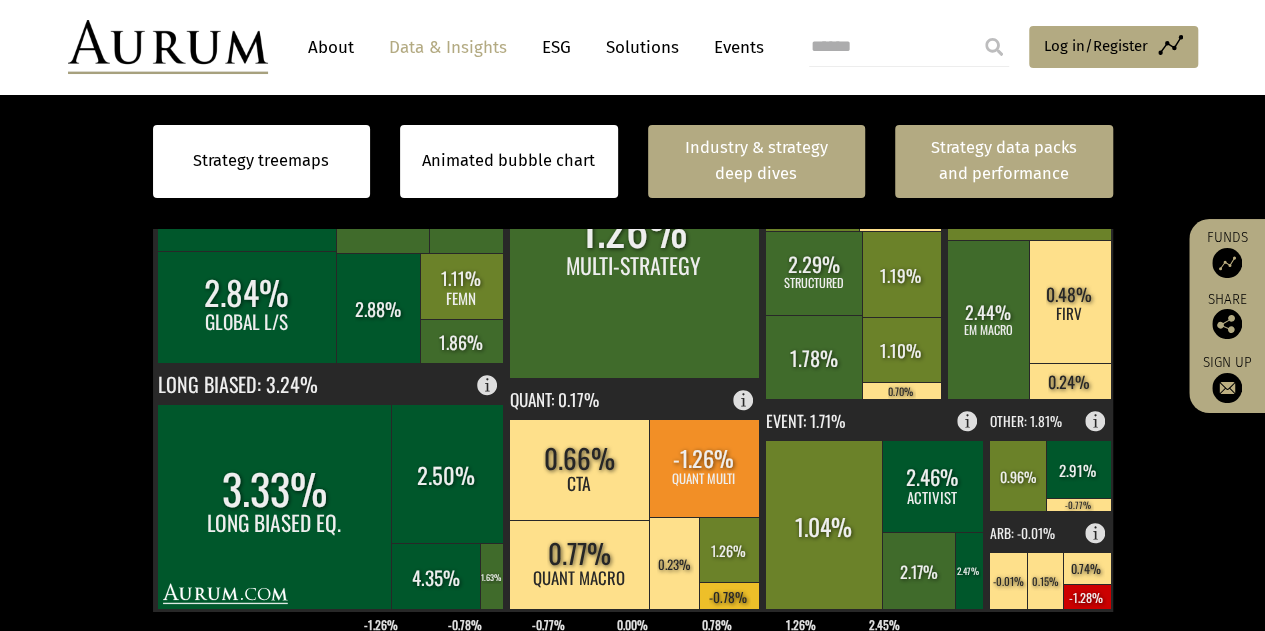 click on "Industry & strategy deep dives" at bounding box center [757, 161] 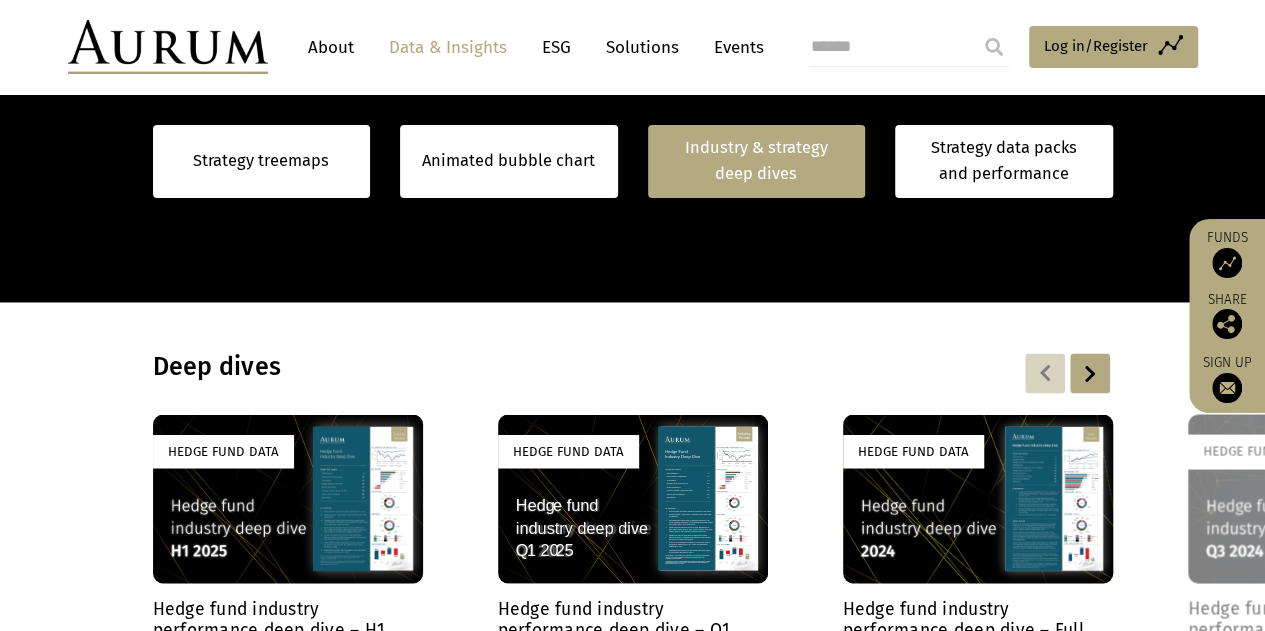 scroll, scrollTop: 1579, scrollLeft: 0, axis: vertical 